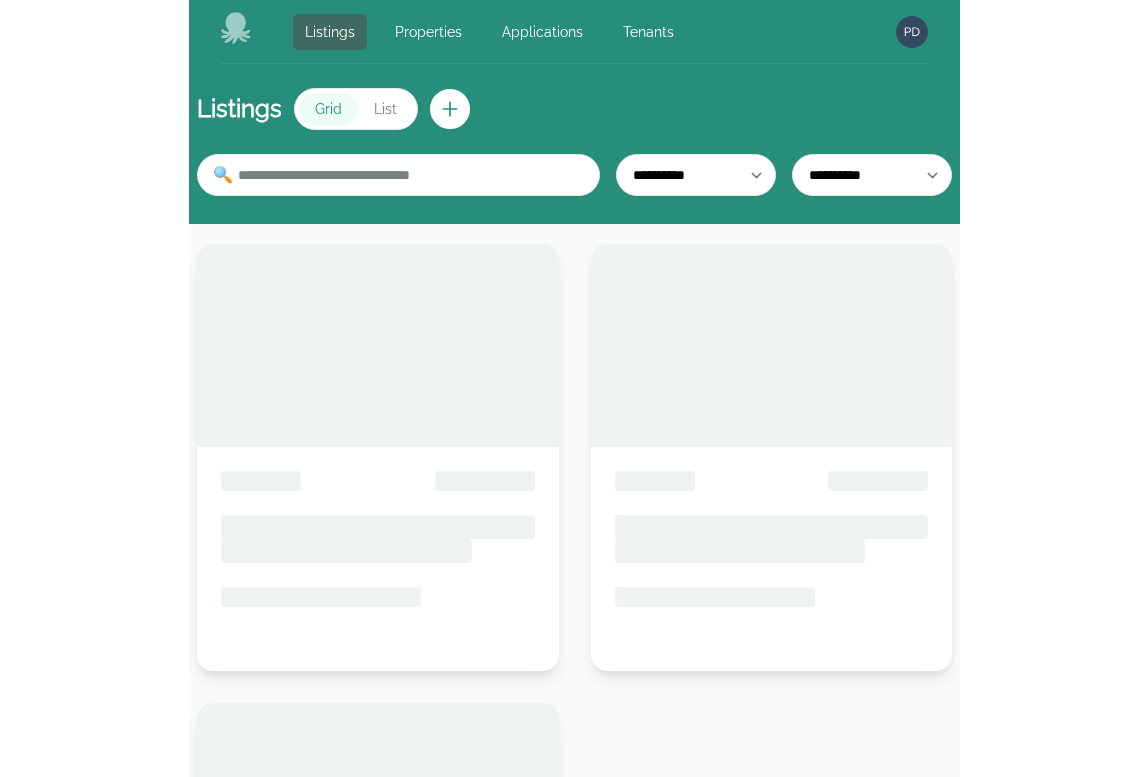 scroll, scrollTop: 0, scrollLeft: 0, axis: both 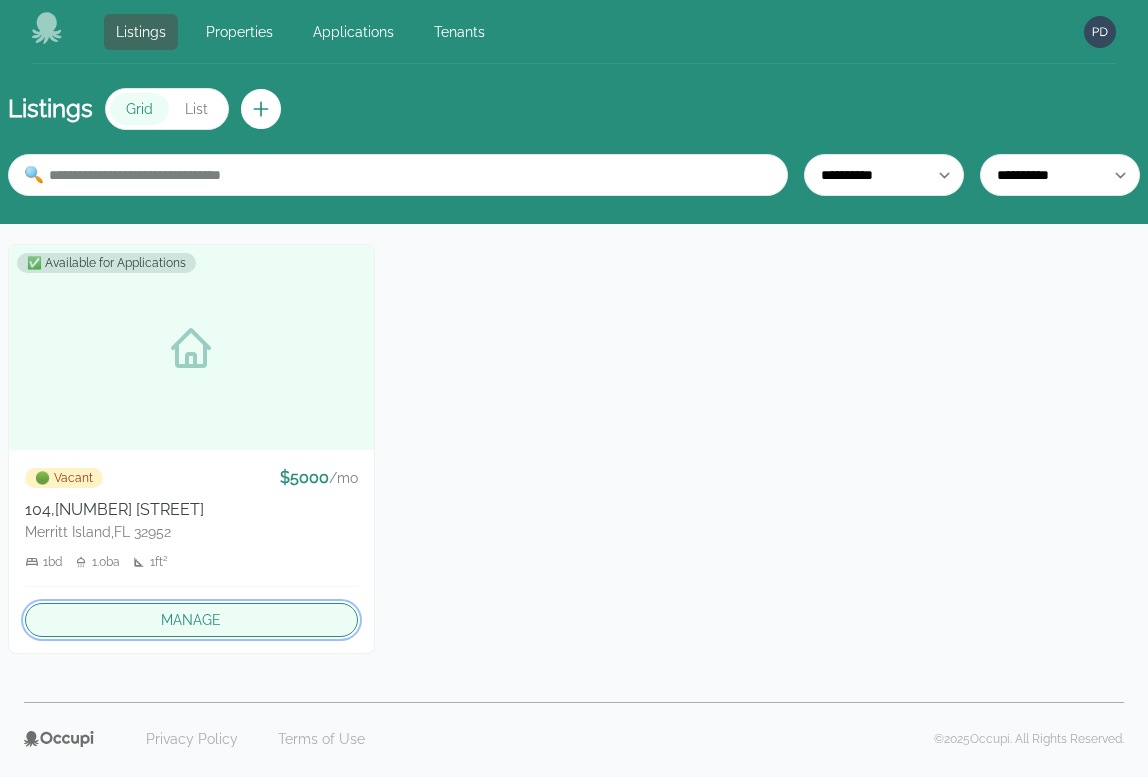 click on "Manage" at bounding box center [191, 620] 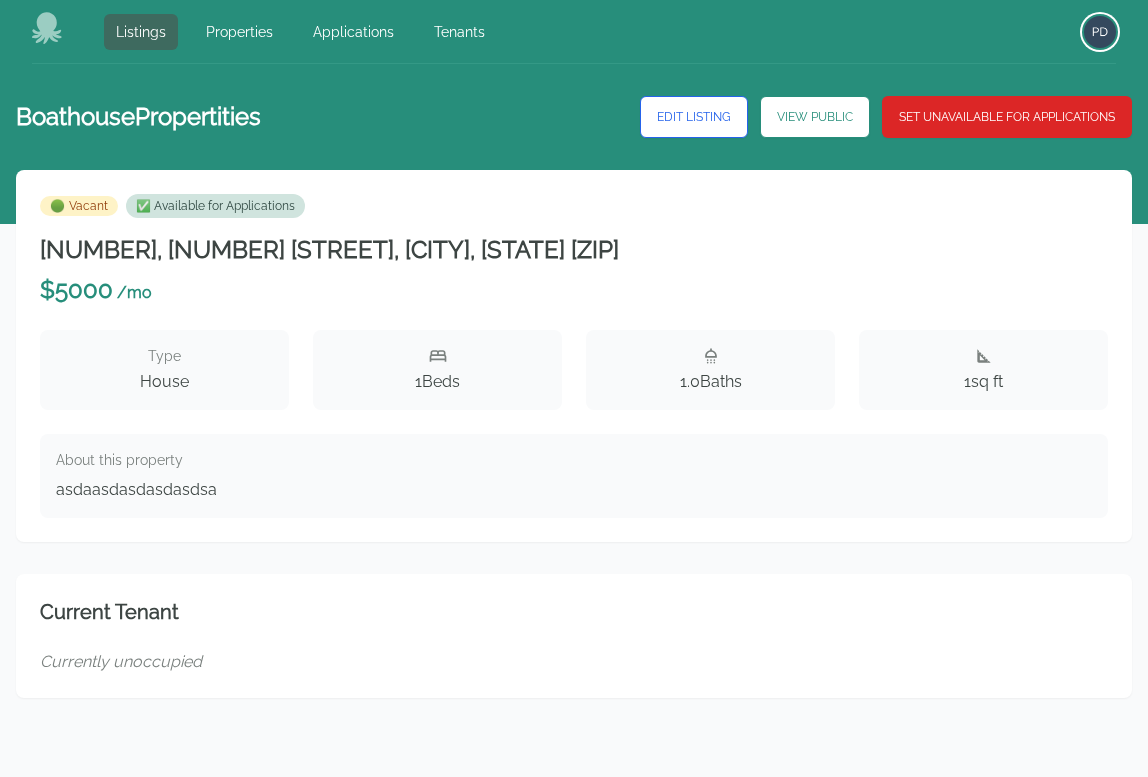 click at bounding box center (1100, 32) 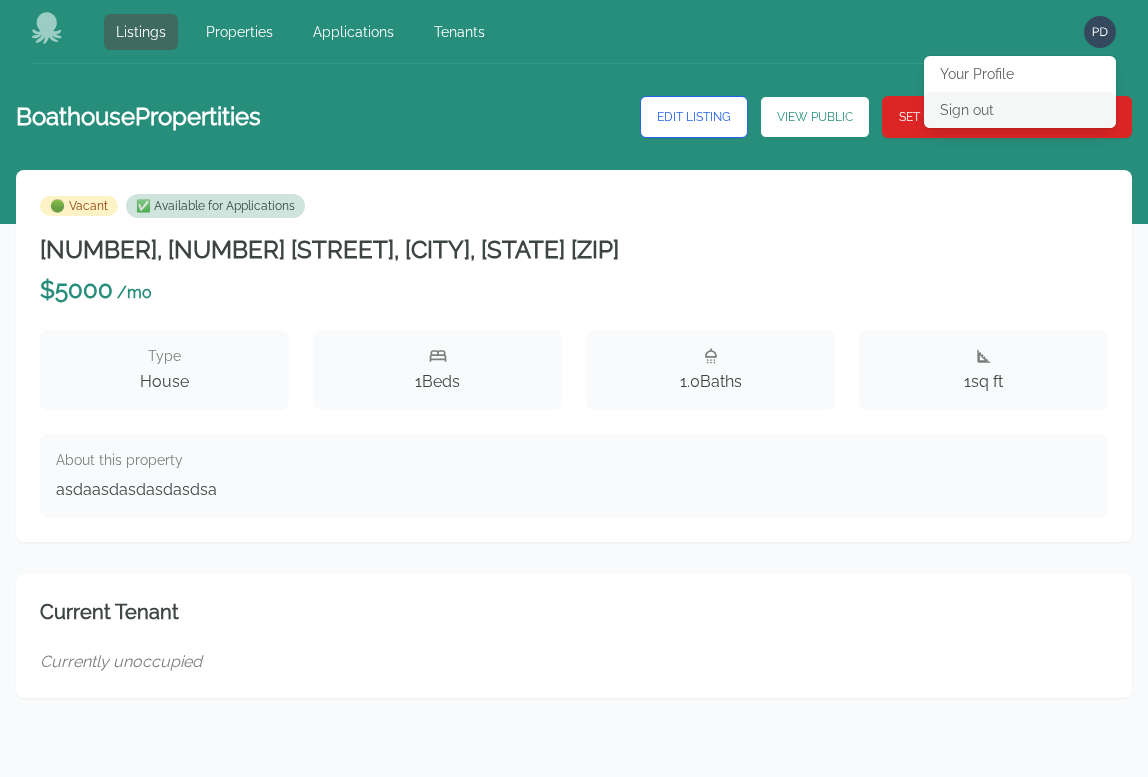 click on "Sign out" at bounding box center [1020, 110] 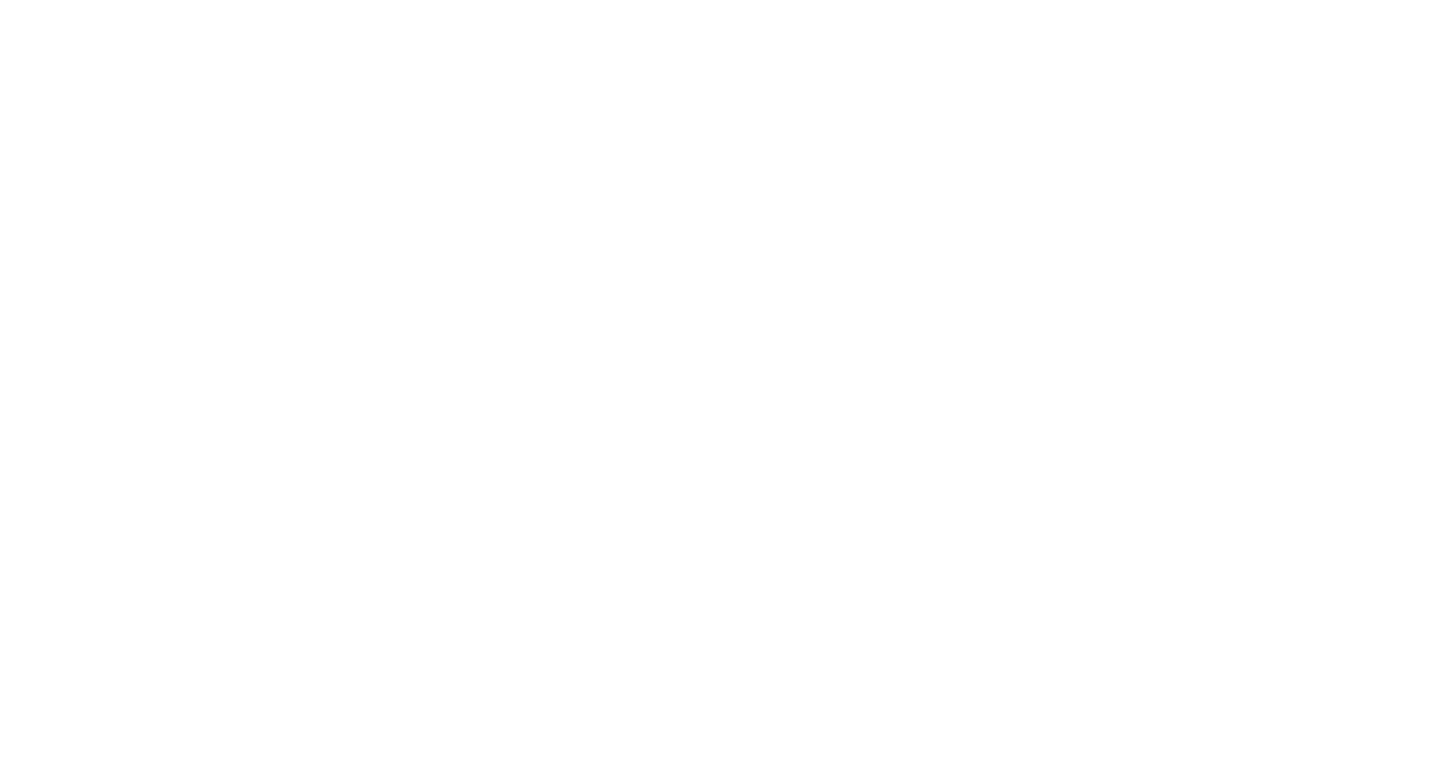 scroll, scrollTop: 0, scrollLeft: 0, axis: both 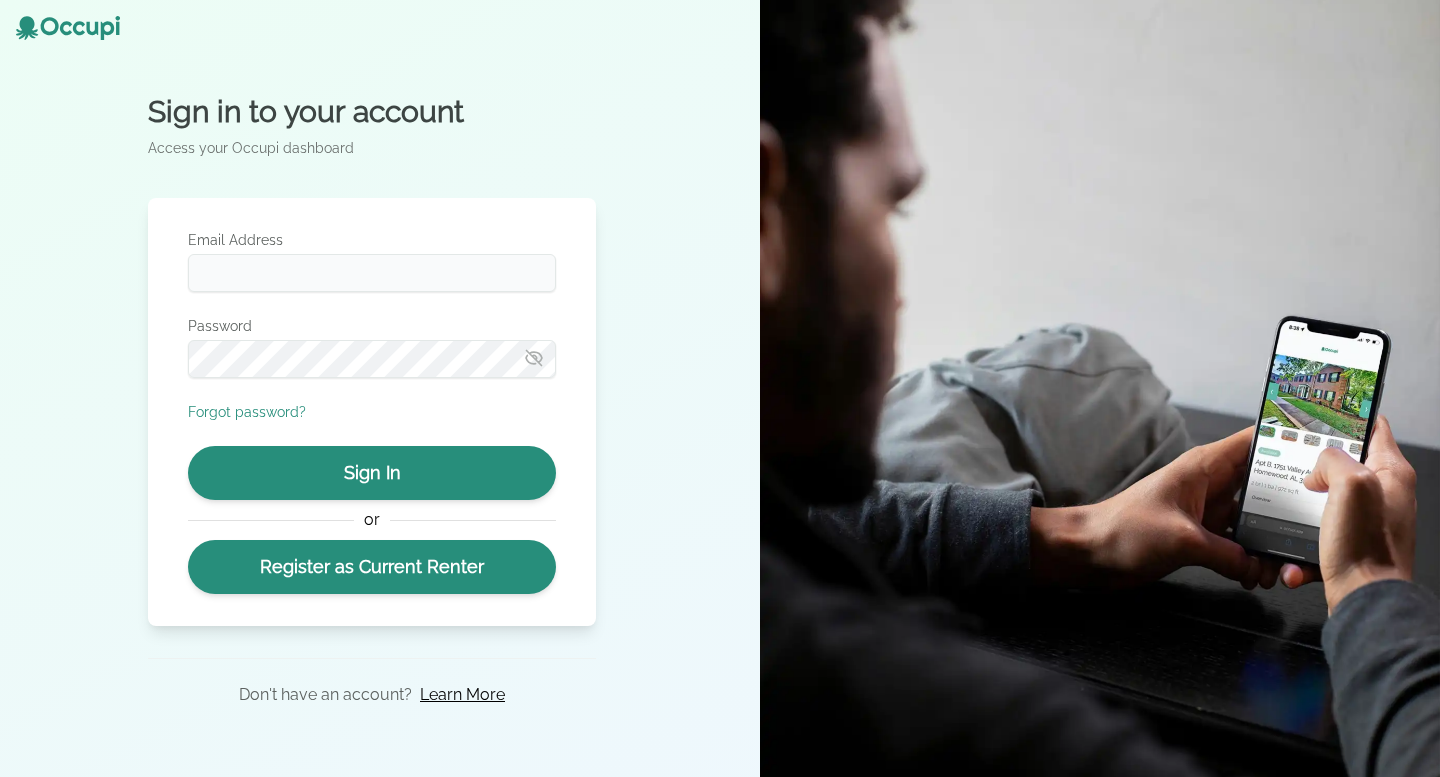 click on "Email Address" at bounding box center [372, 273] 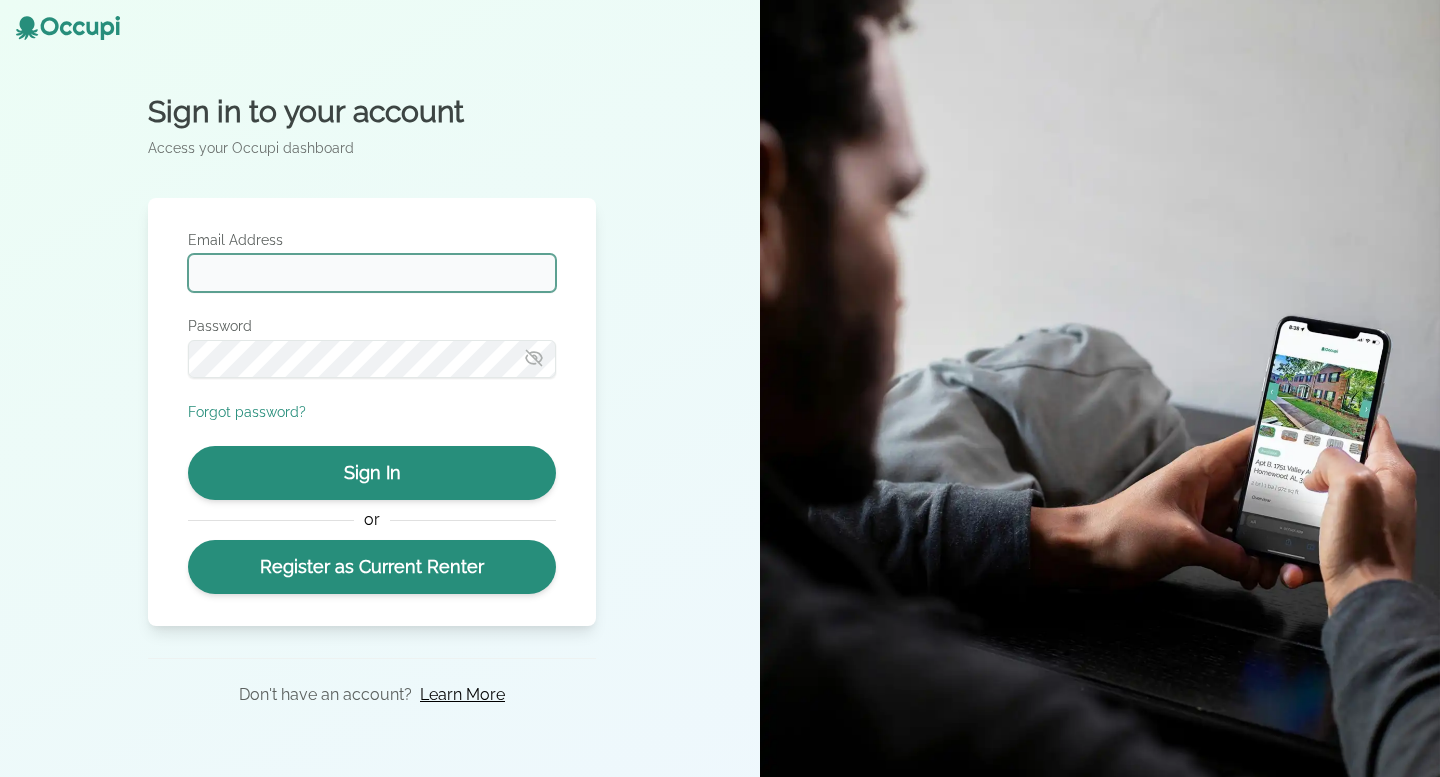 type on "**********" 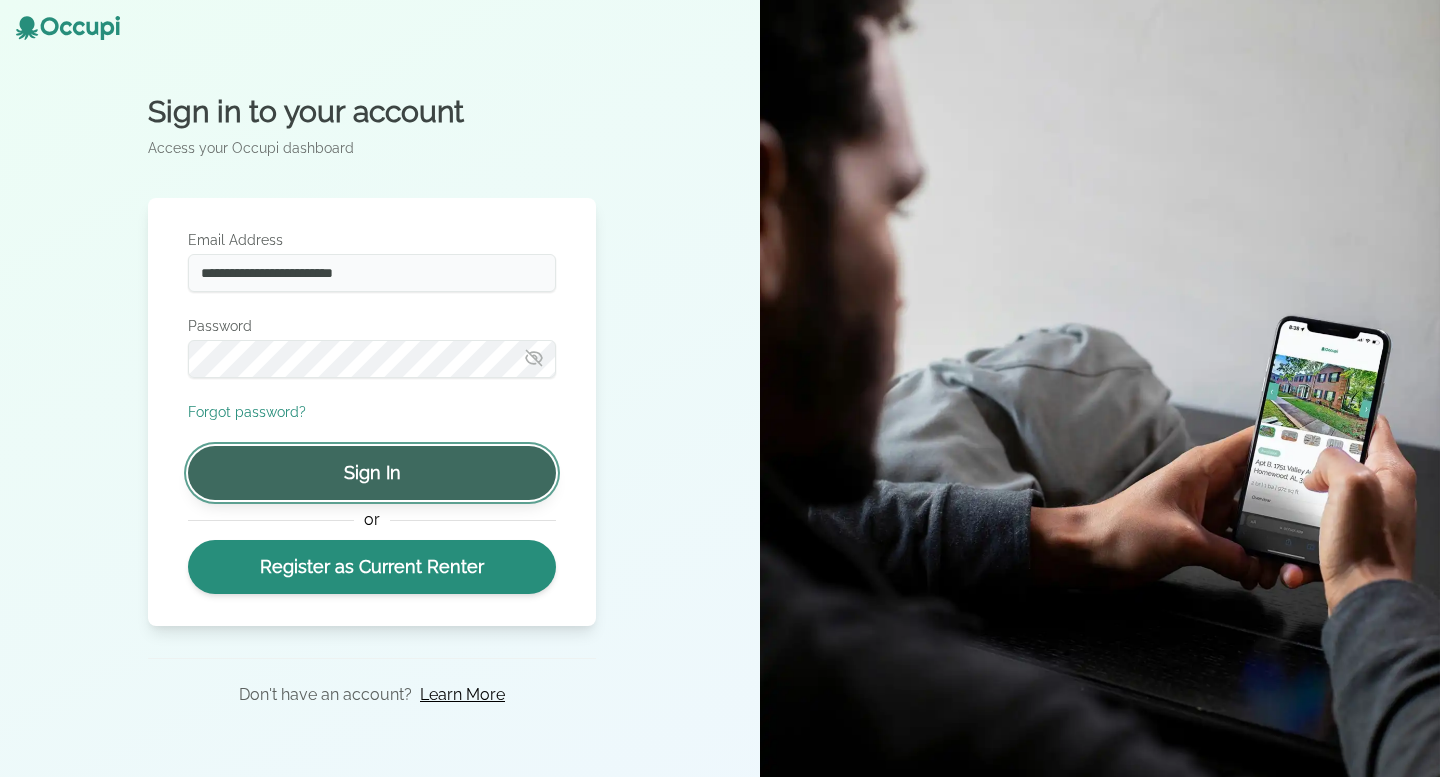 click on "Sign In" at bounding box center (372, 473) 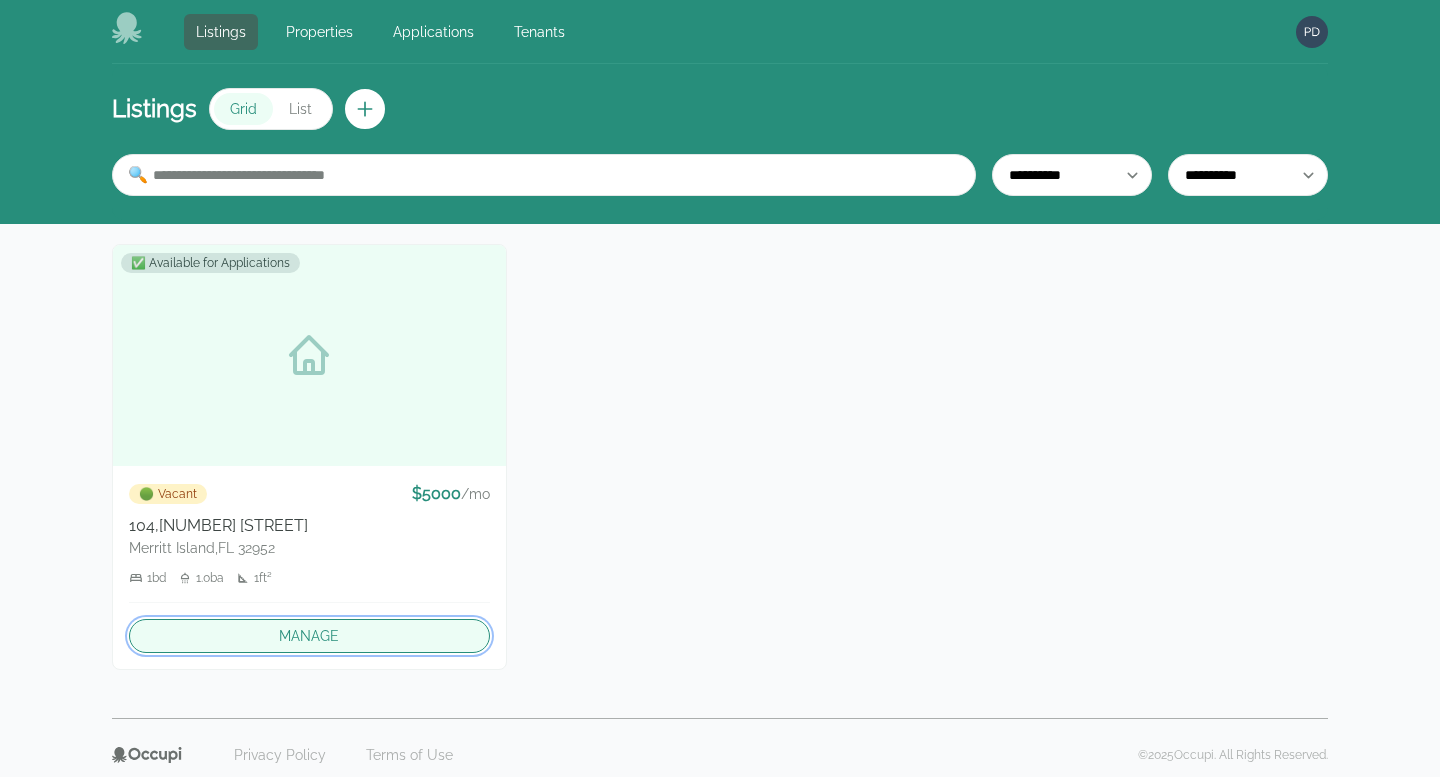 click on "Manage" at bounding box center [309, 636] 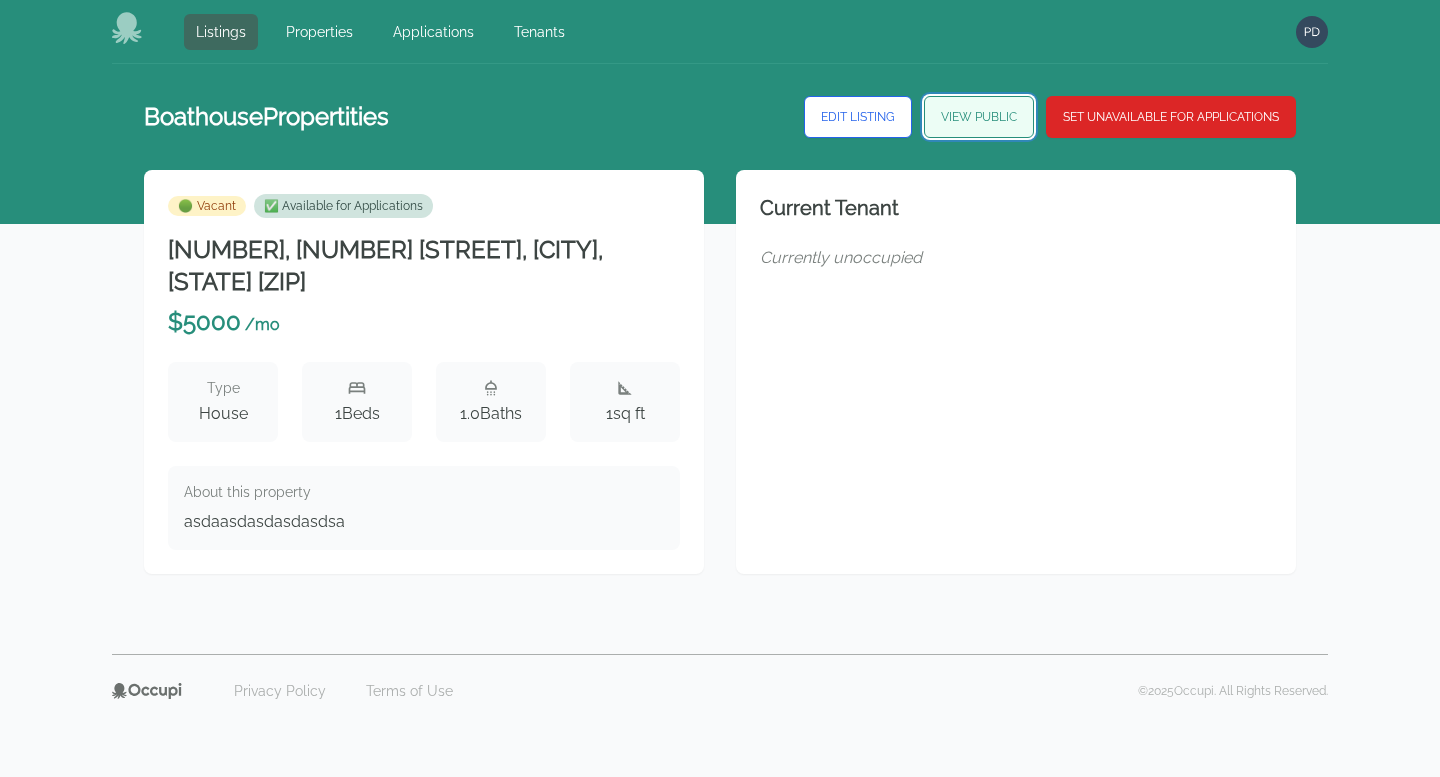 click on "View Public" at bounding box center (979, 117) 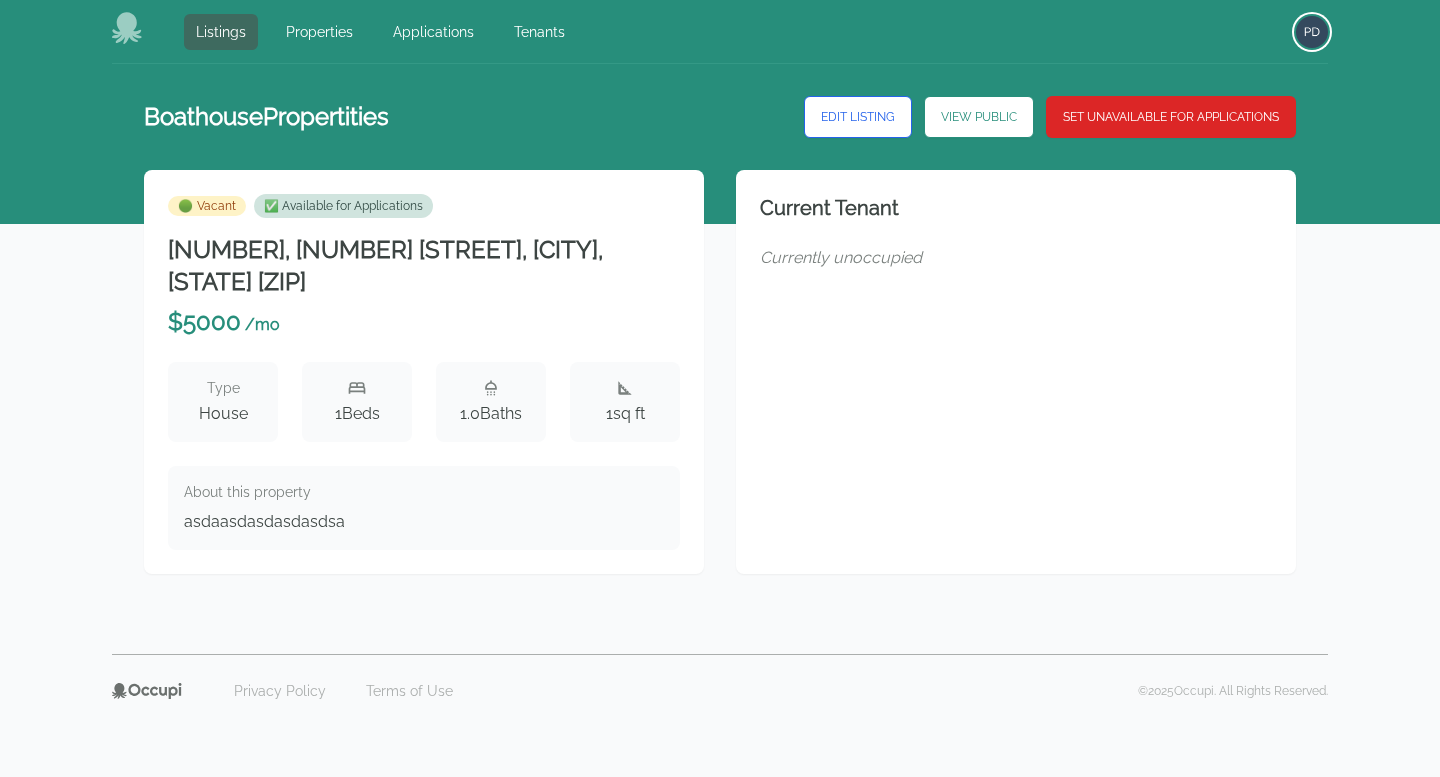 click at bounding box center [1312, 32] 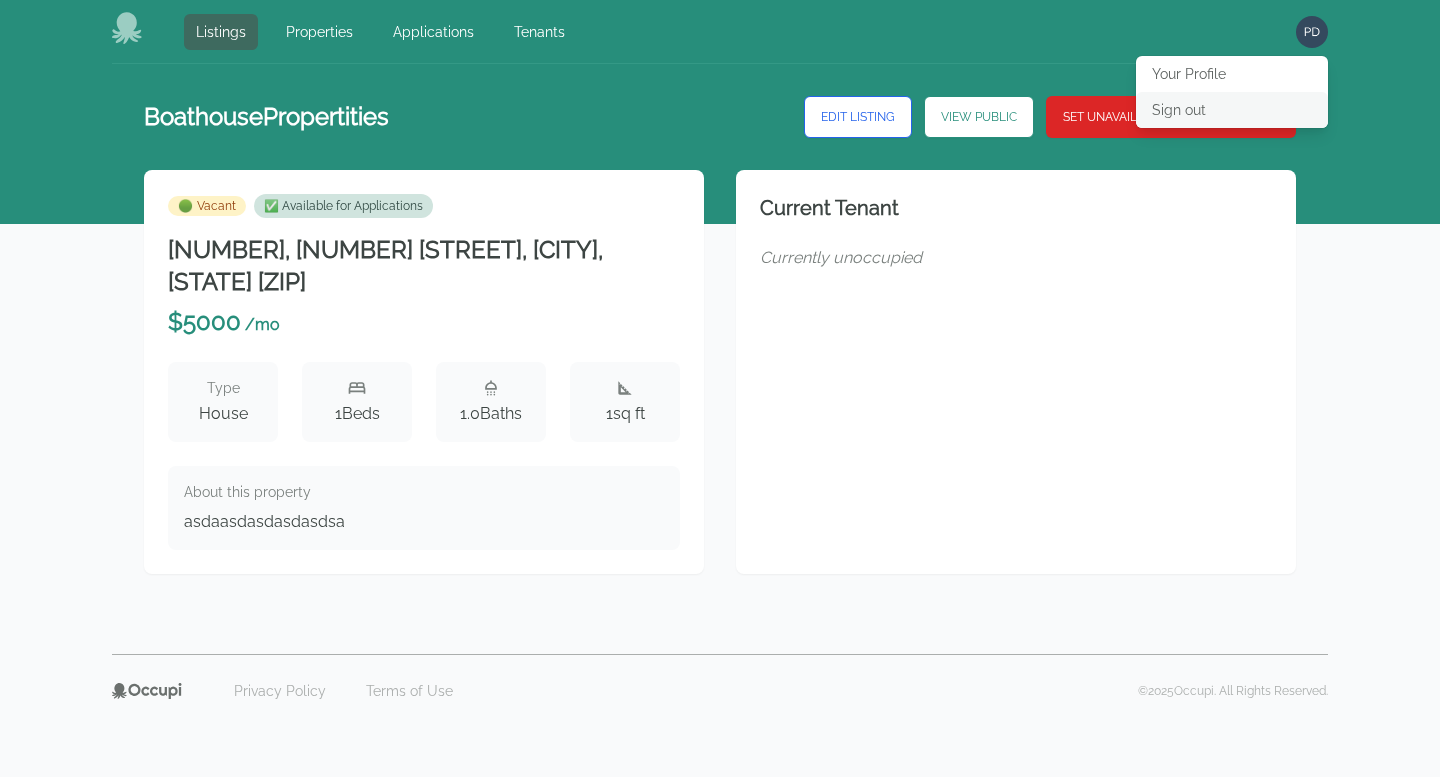click on "Sign out" at bounding box center (1232, 110) 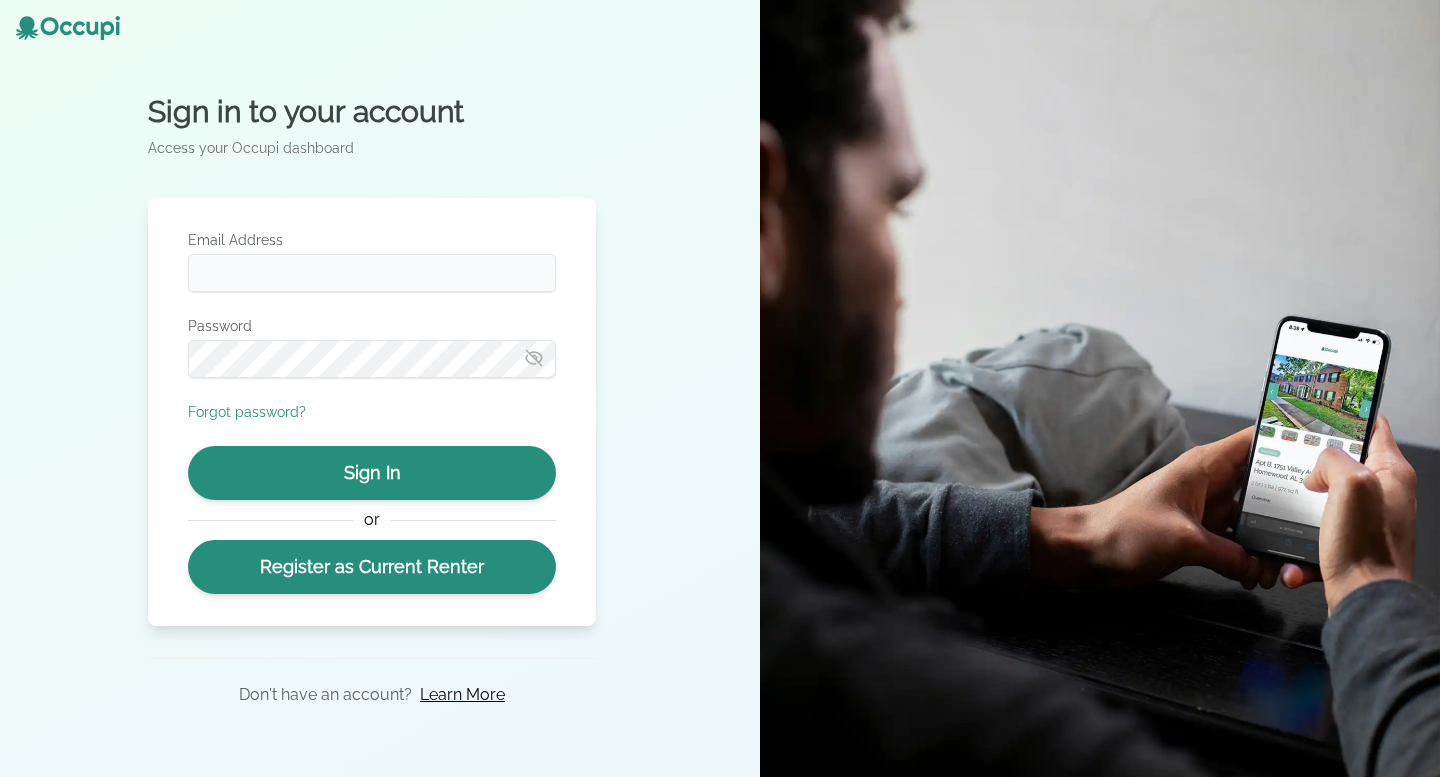 click on "Email Address" at bounding box center (372, 261) 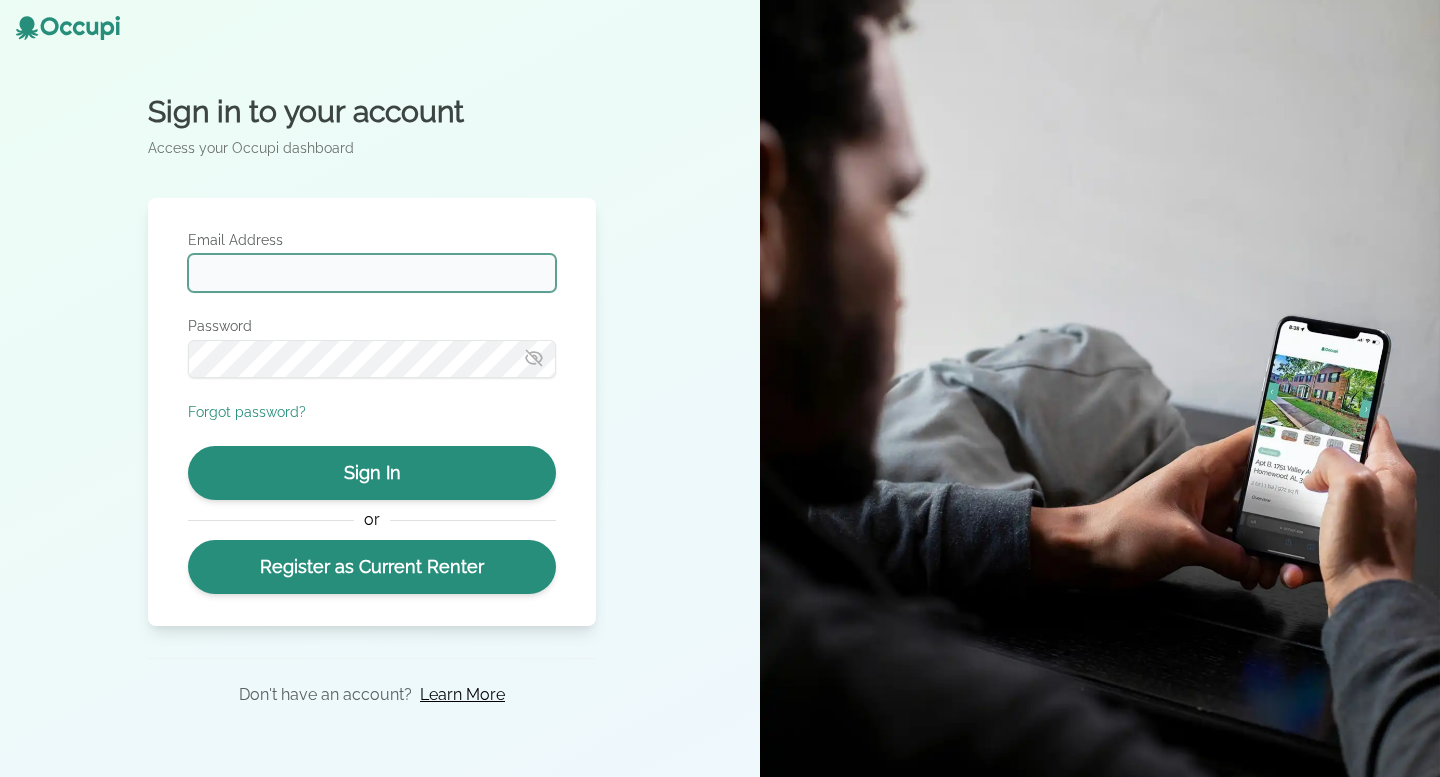 click on "Email Address" at bounding box center (372, 273) 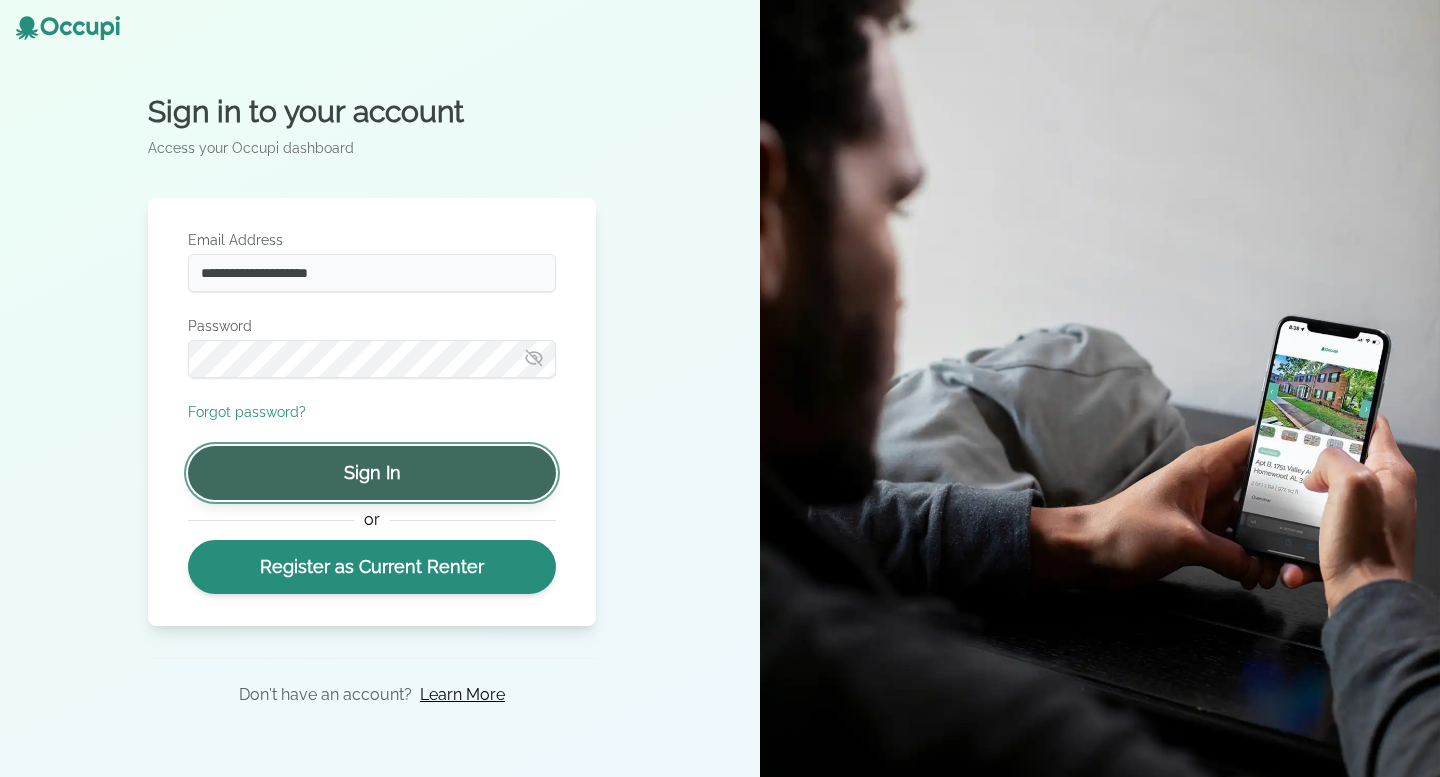 click on "Sign In" at bounding box center (372, 473) 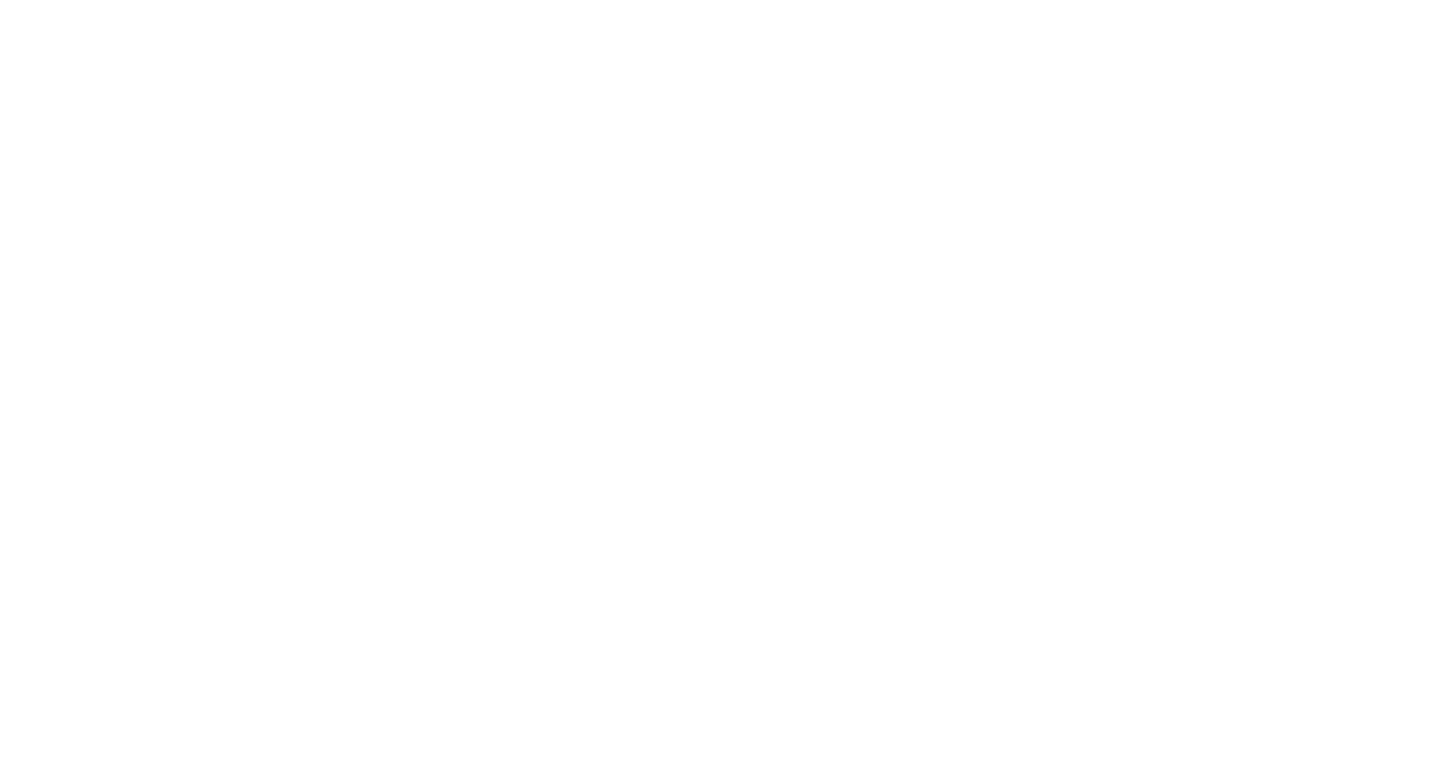 scroll, scrollTop: 0, scrollLeft: 0, axis: both 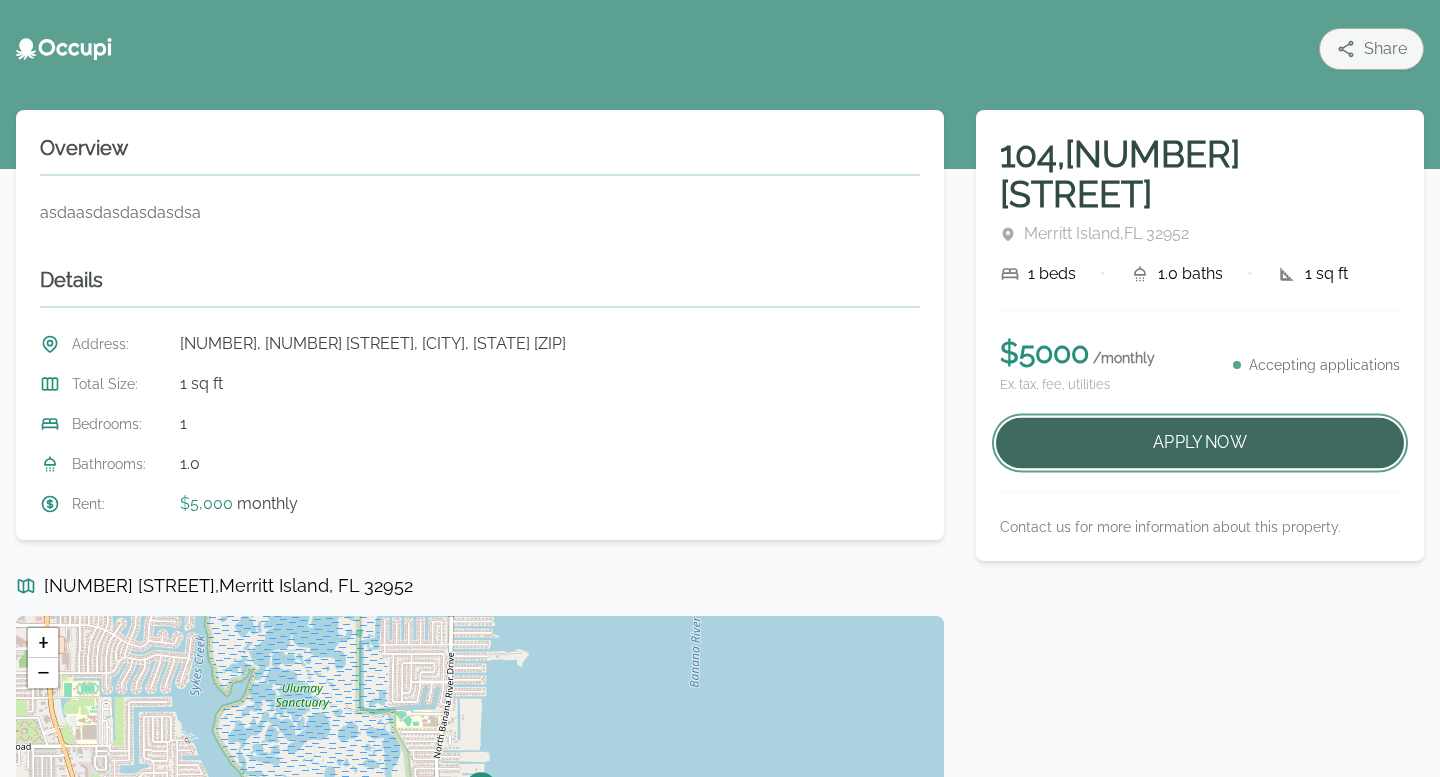click on "Apply Now" at bounding box center [1200, 443] 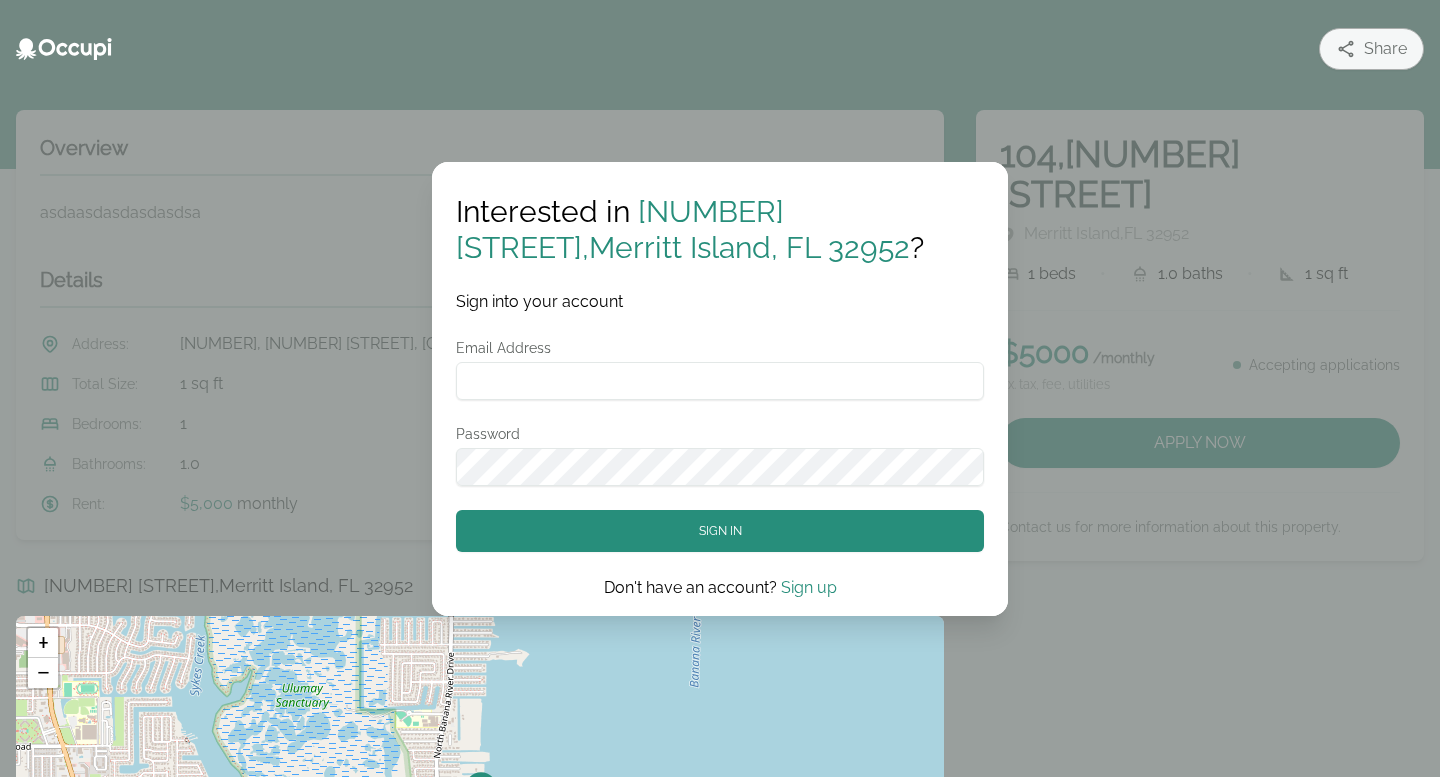 click on "Email Address" at bounding box center (720, 381) 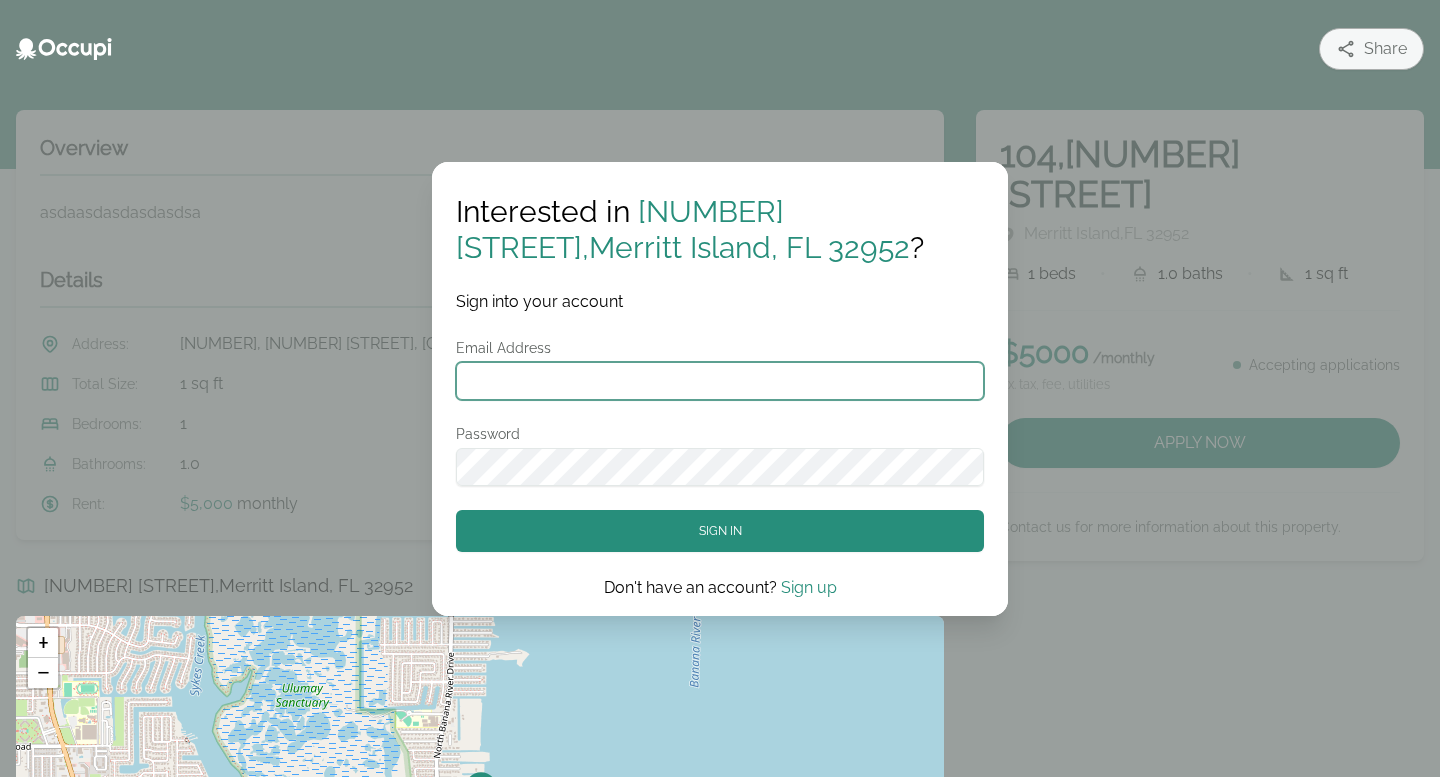 type on "**********" 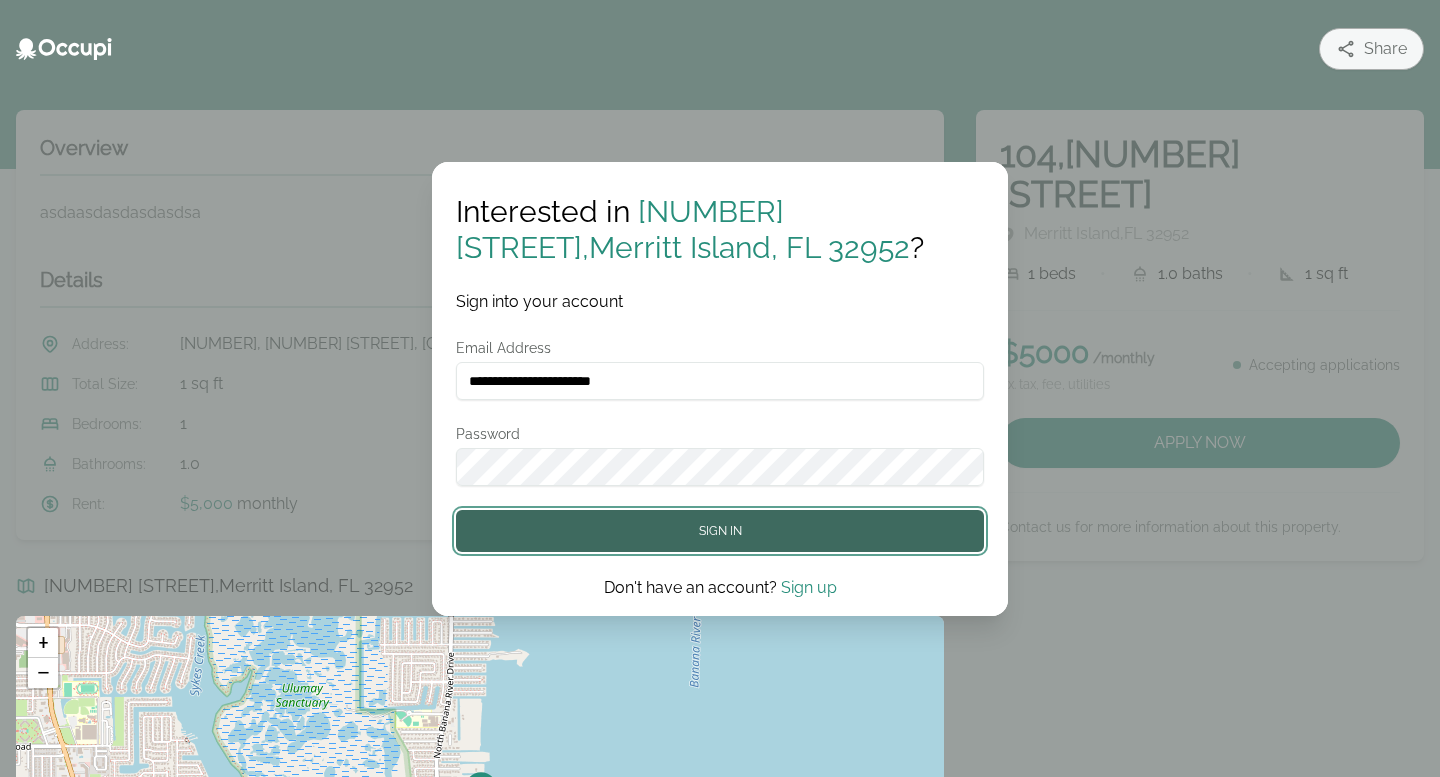 click on "Sign in" at bounding box center [720, 531] 